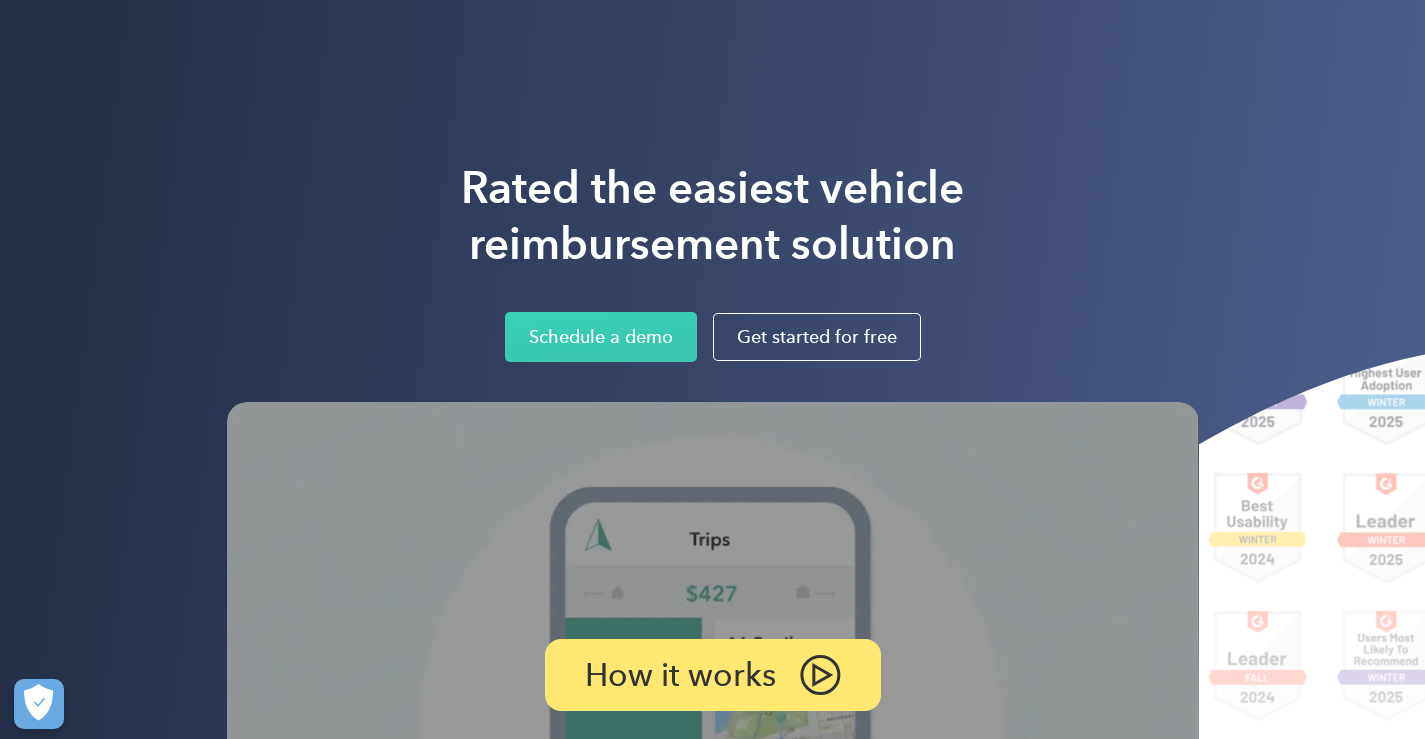 scroll, scrollTop: 0, scrollLeft: 0, axis: both 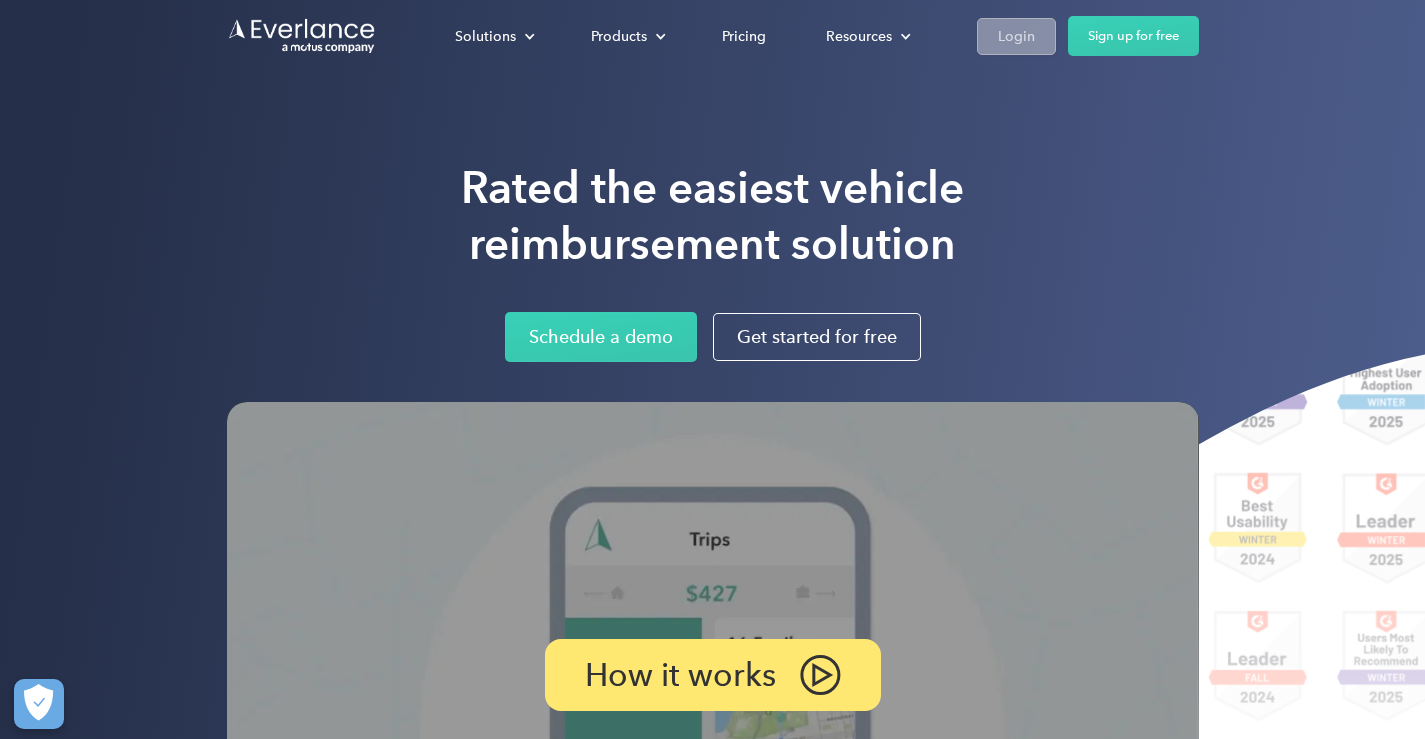 click on "Login" at bounding box center (1016, 36) 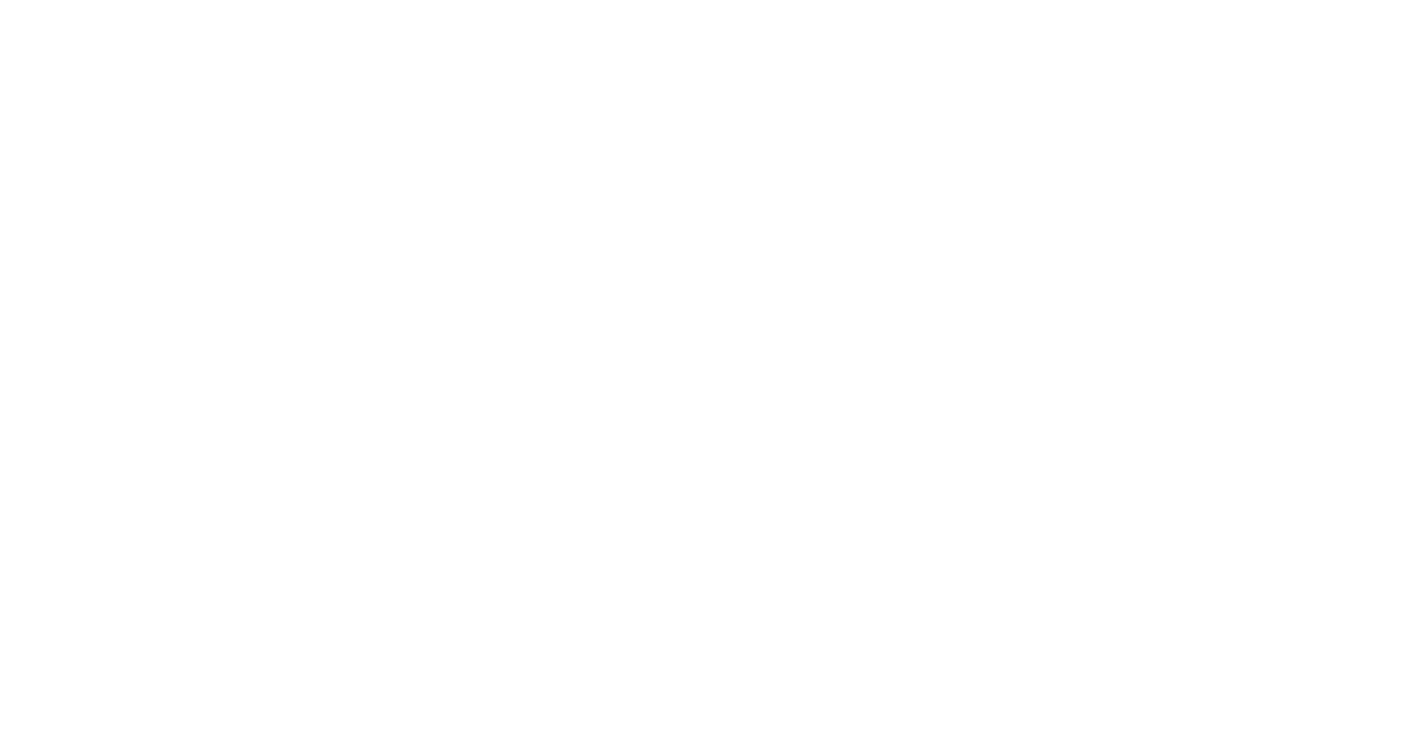 scroll, scrollTop: 0, scrollLeft: 0, axis: both 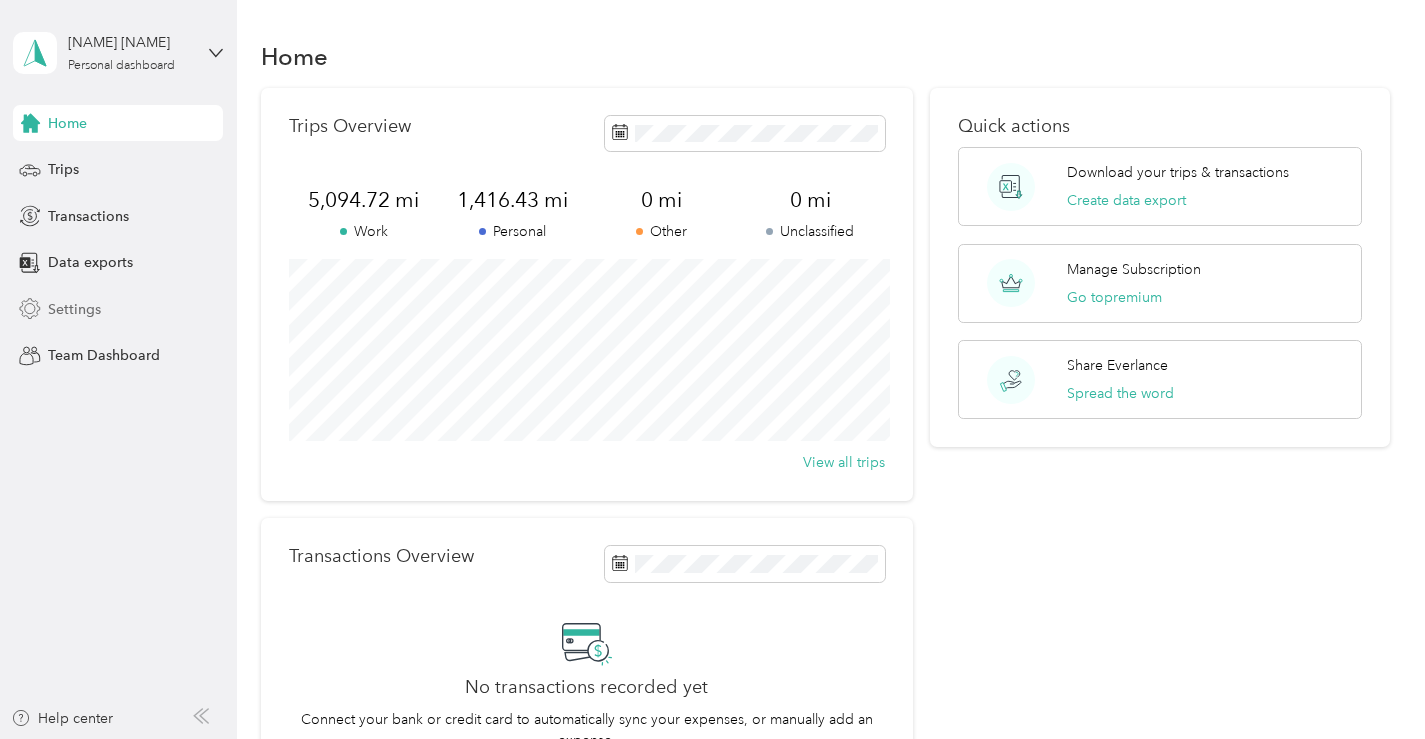click on "Settings" at bounding box center [74, 309] 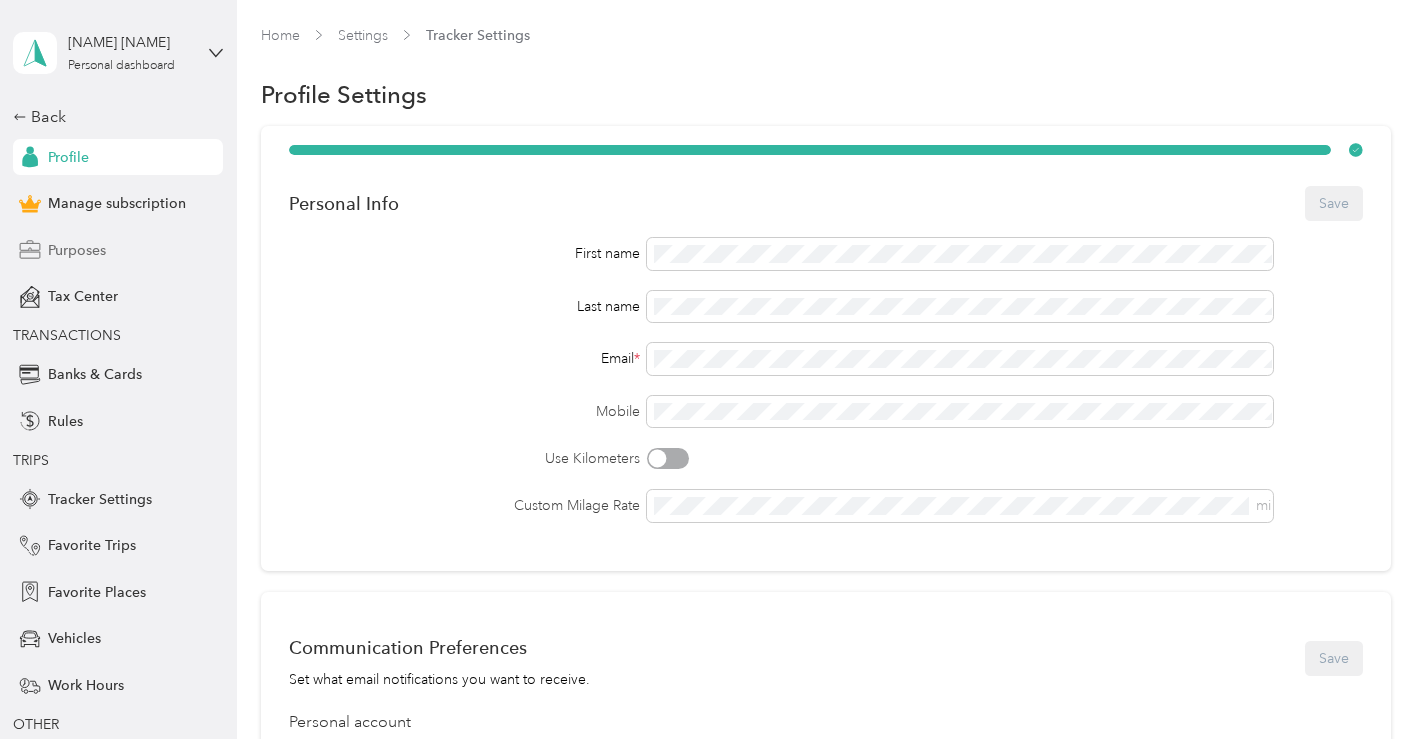 click on "Purposes" at bounding box center [77, 250] 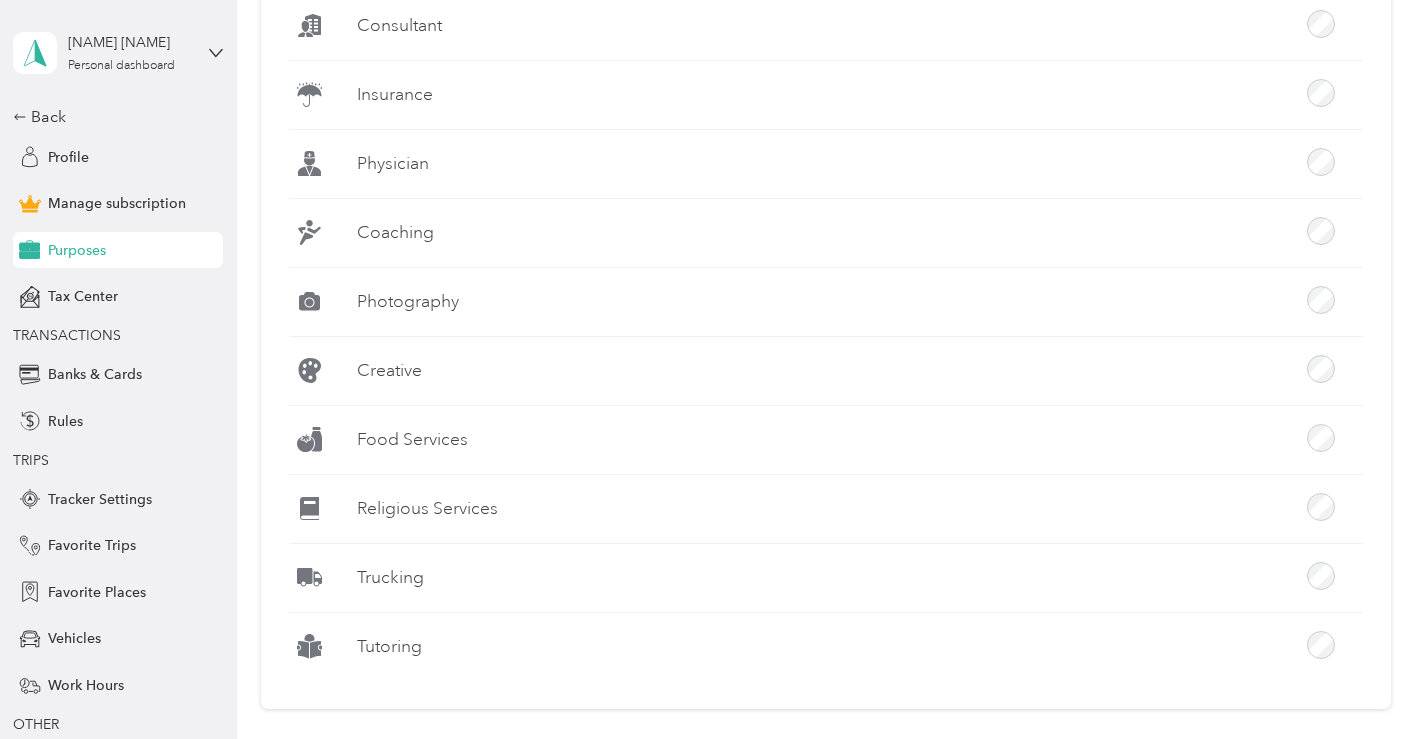 scroll, scrollTop: 1938, scrollLeft: 0, axis: vertical 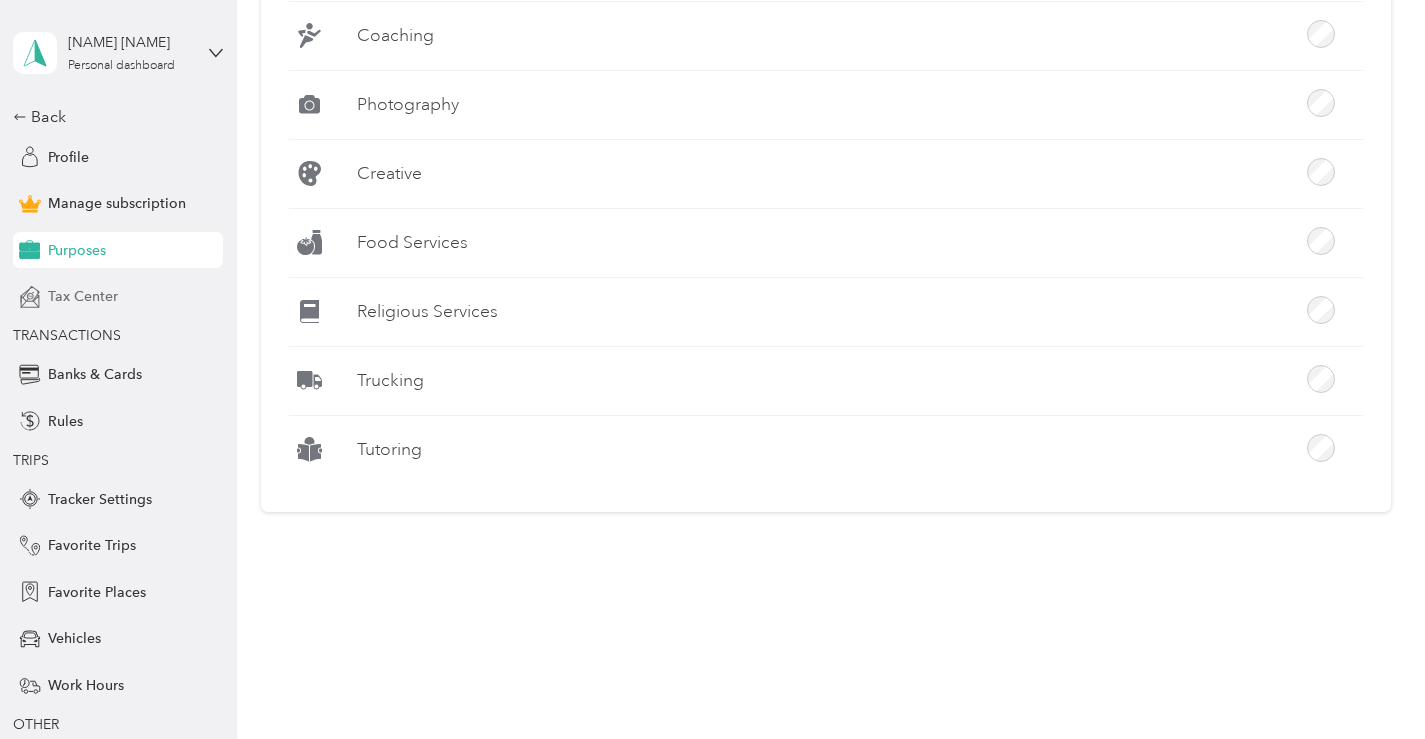 click on "Tax Center" at bounding box center (118, 297) 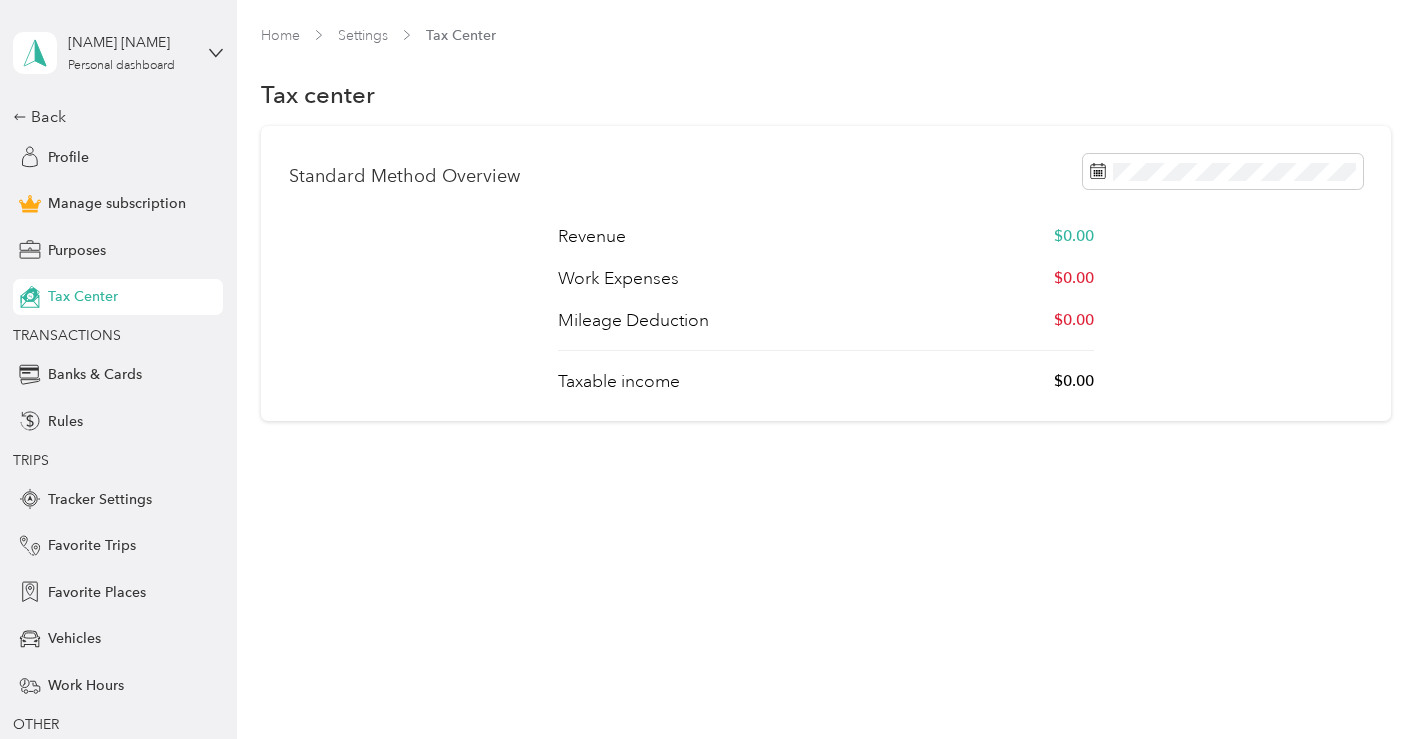scroll, scrollTop: 0, scrollLeft: 0, axis: both 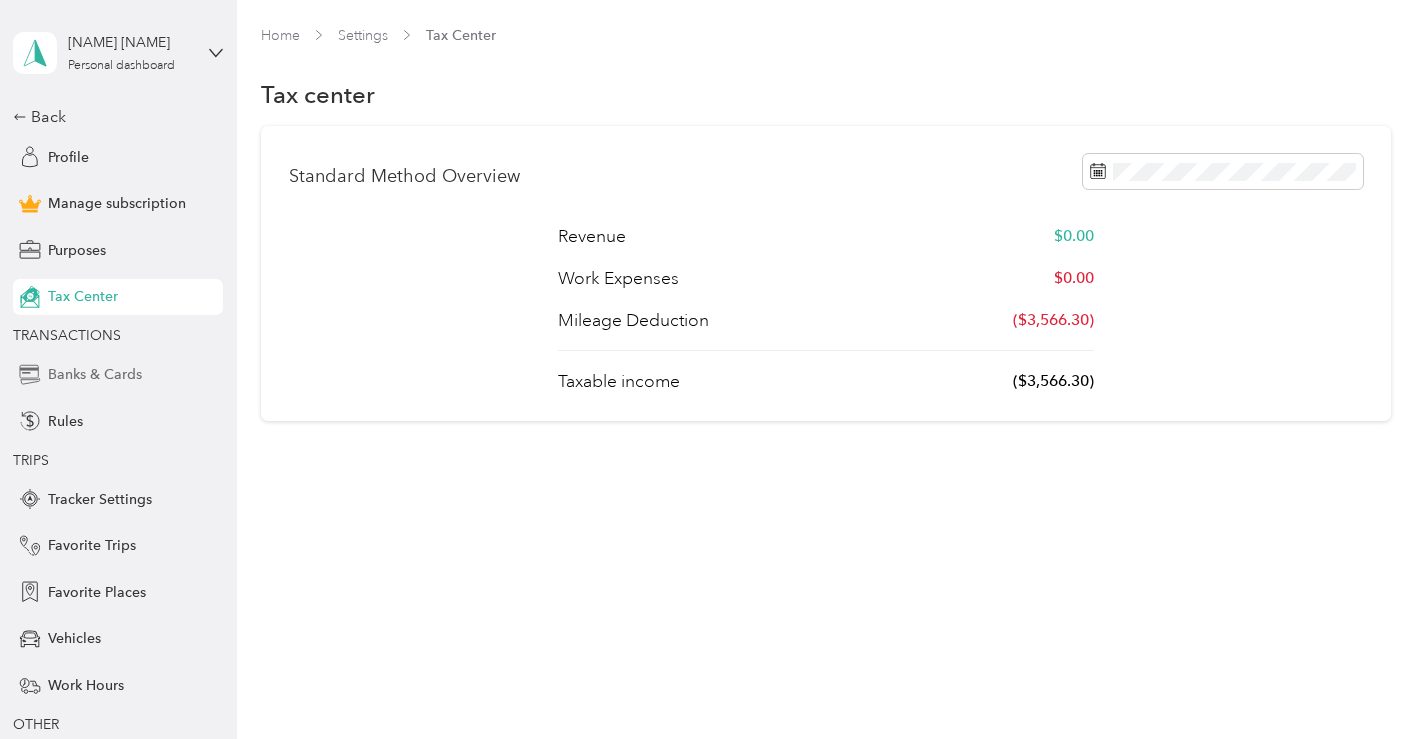 click on "Banks & Cards" at bounding box center [95, 374] 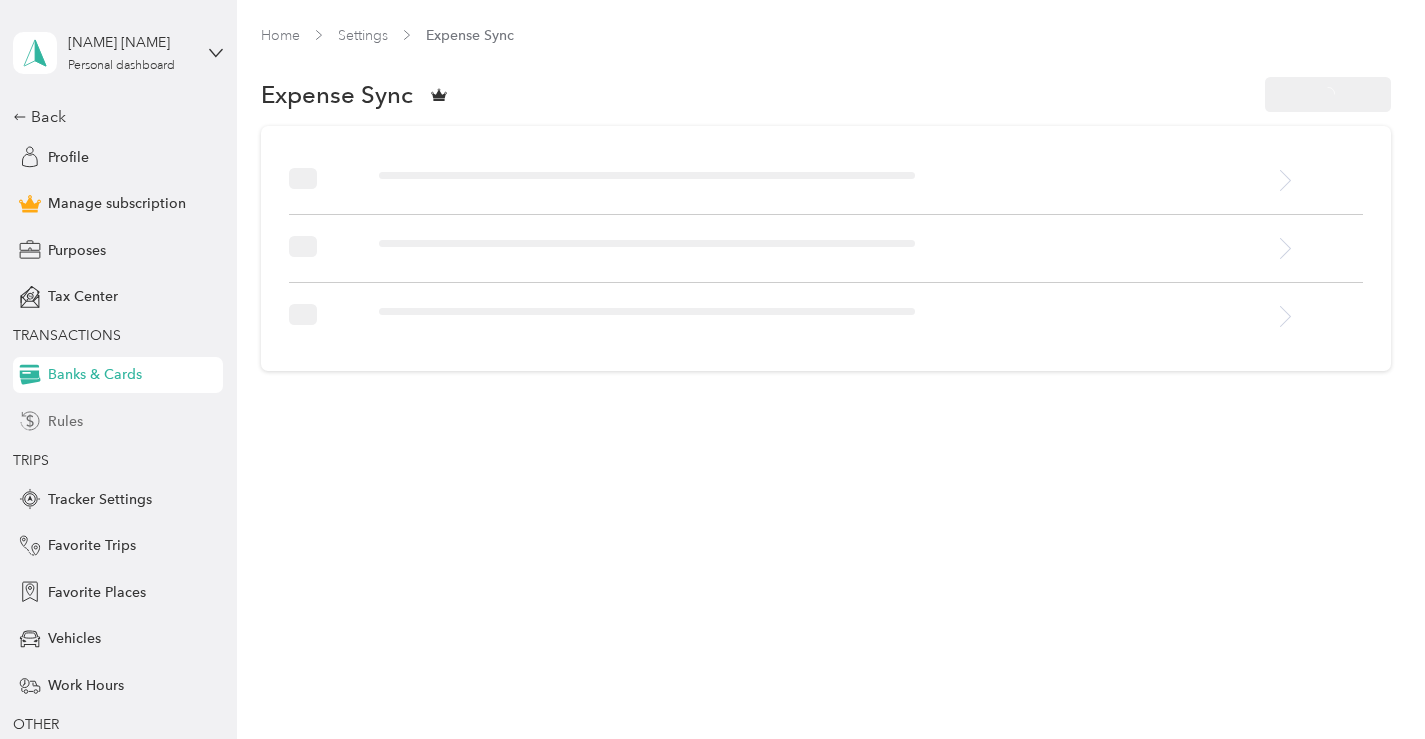 click on "Rules" at bounding box center (118, 421) 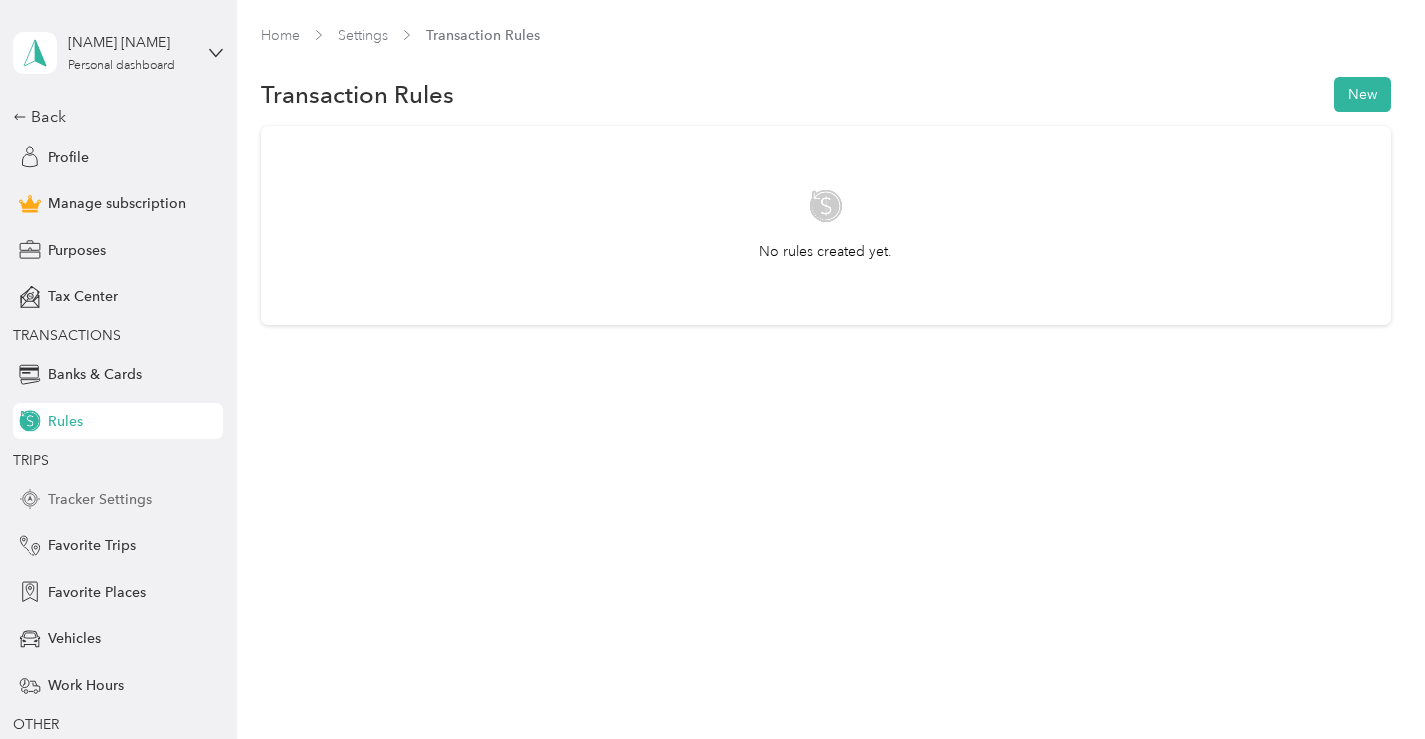 click on "Tracker Settings" at bounding box center (100, 499) 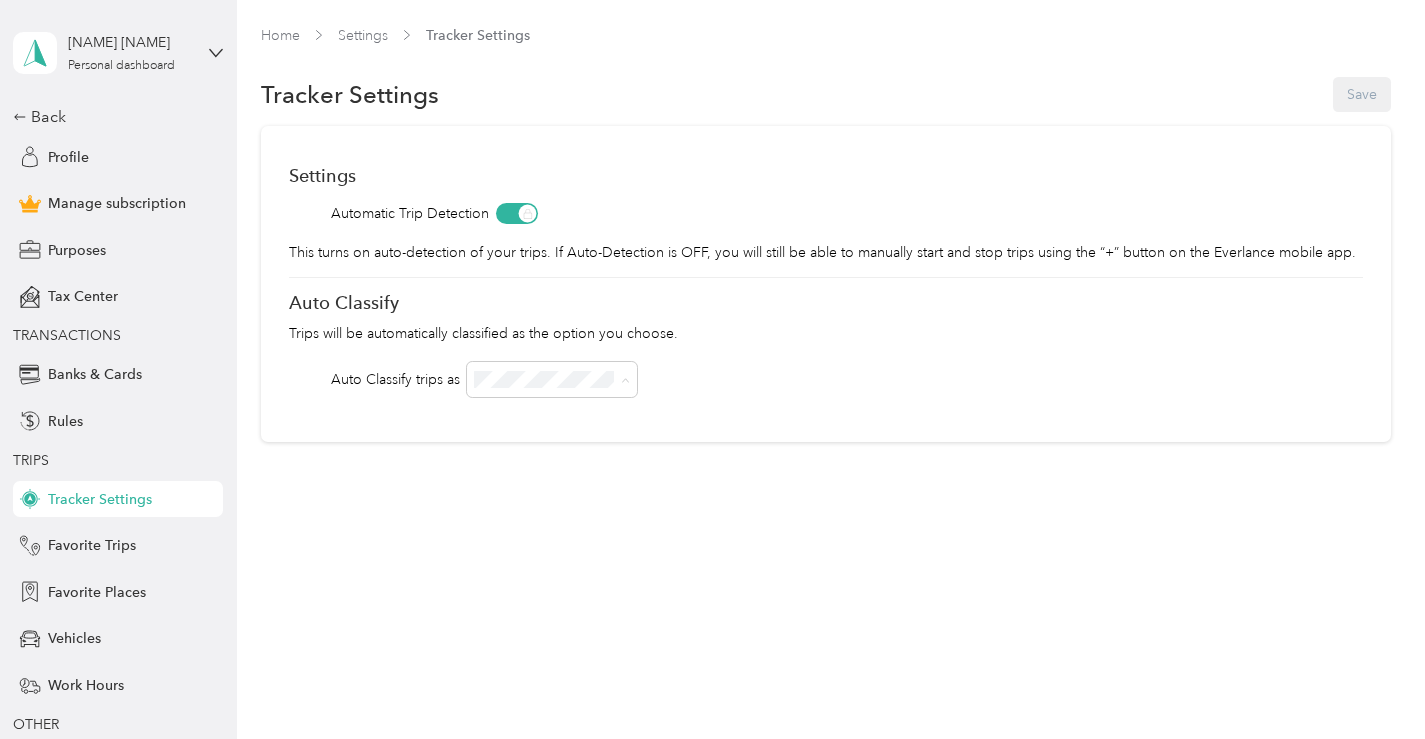 click on "Home Settings Tracker Settings Tracker Settings Save Settings Automatic Trip Detection This turns on auto-detection of your trips. If Auto-Detection is OFF, you will still be able to manually start and stop trips using the “+” button on the Everlance mobile app. Auto Classify Trips will be automatically classified as the option you choose. Auto Classify trips as" at bounding box center [826, 275] 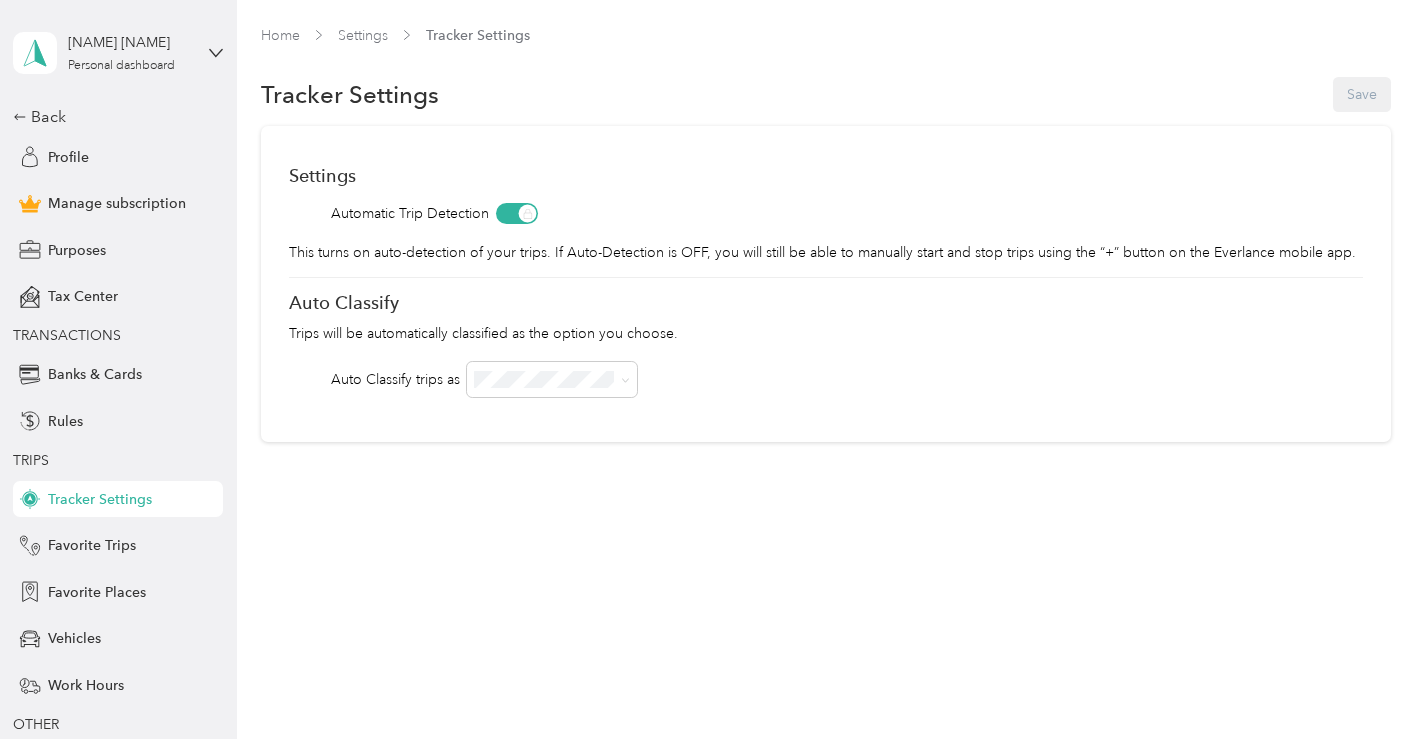 click on "Work" at bounding box center [499, 416] 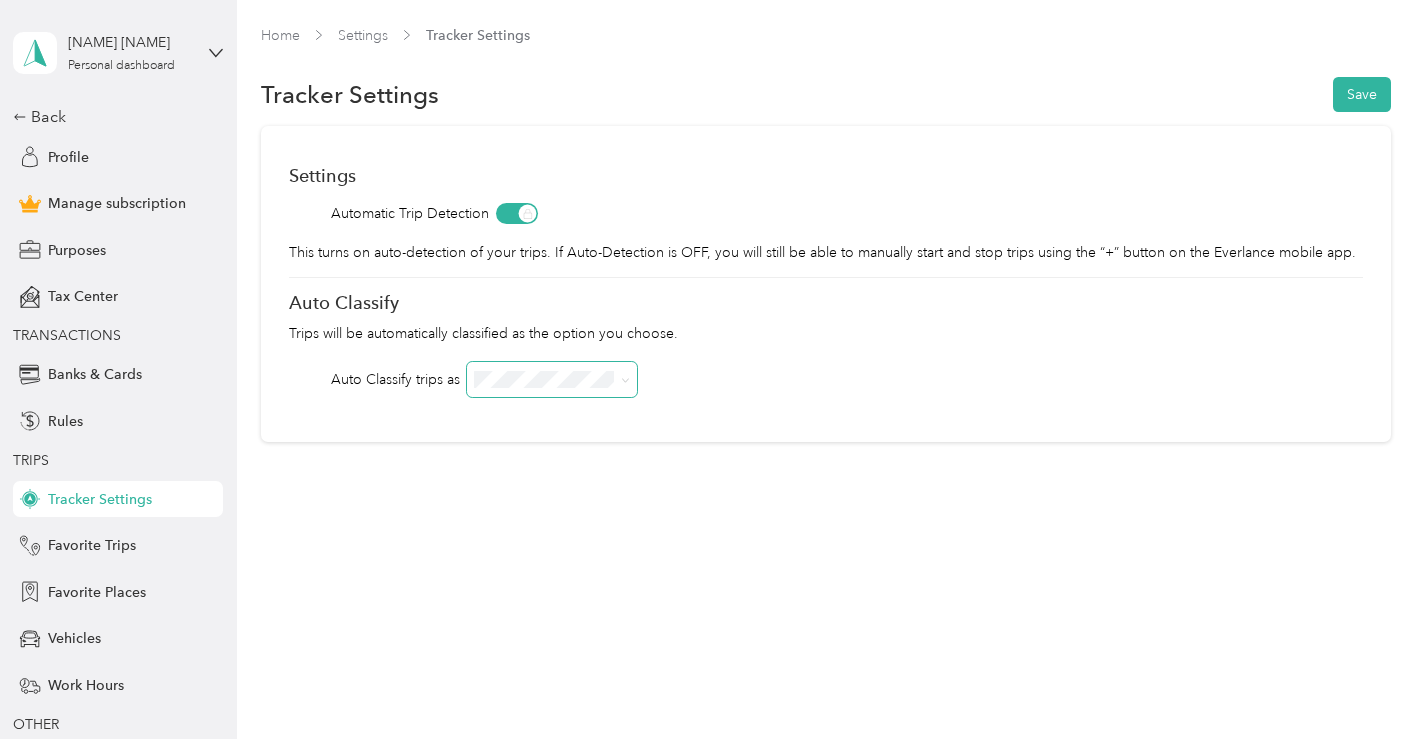click at bounding box center (552, 379) 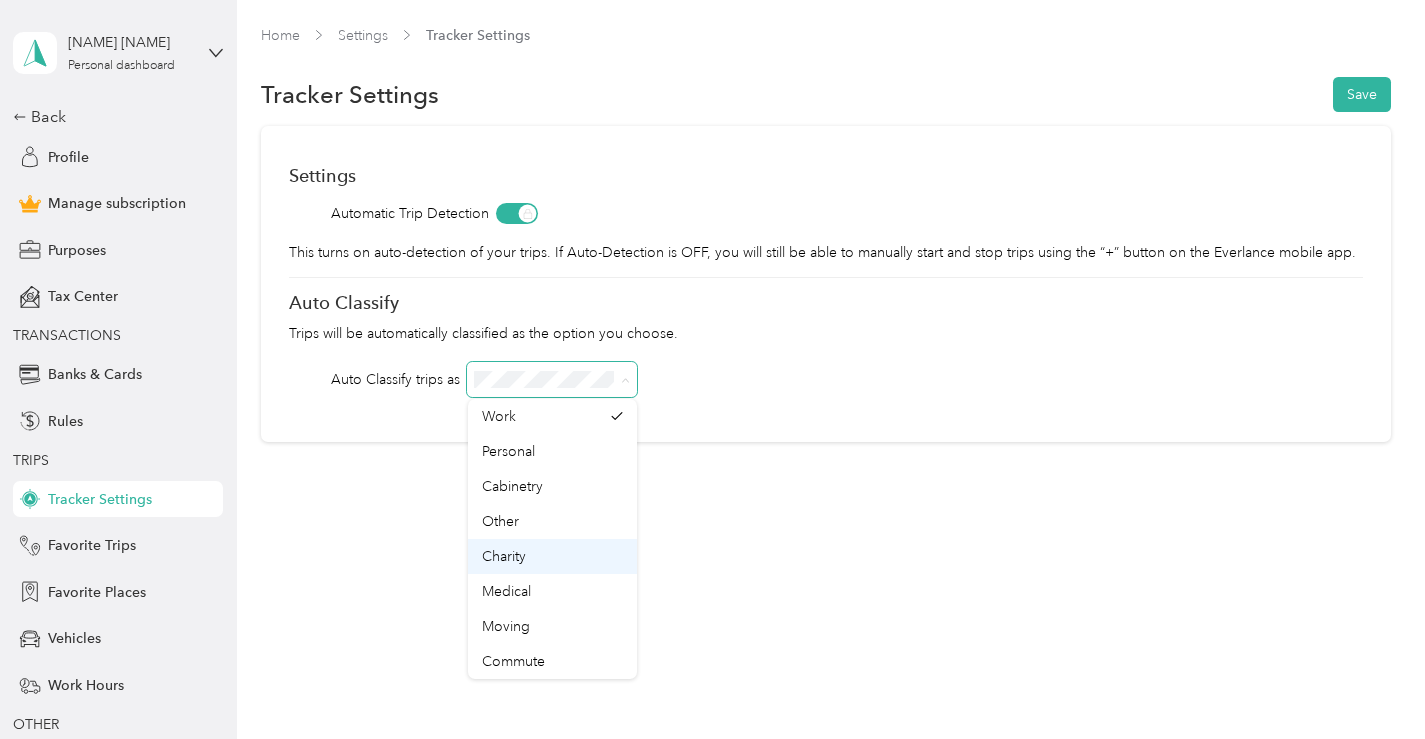 scroll, scrollTop: 35, scrollLeft: 0, axis: vertical 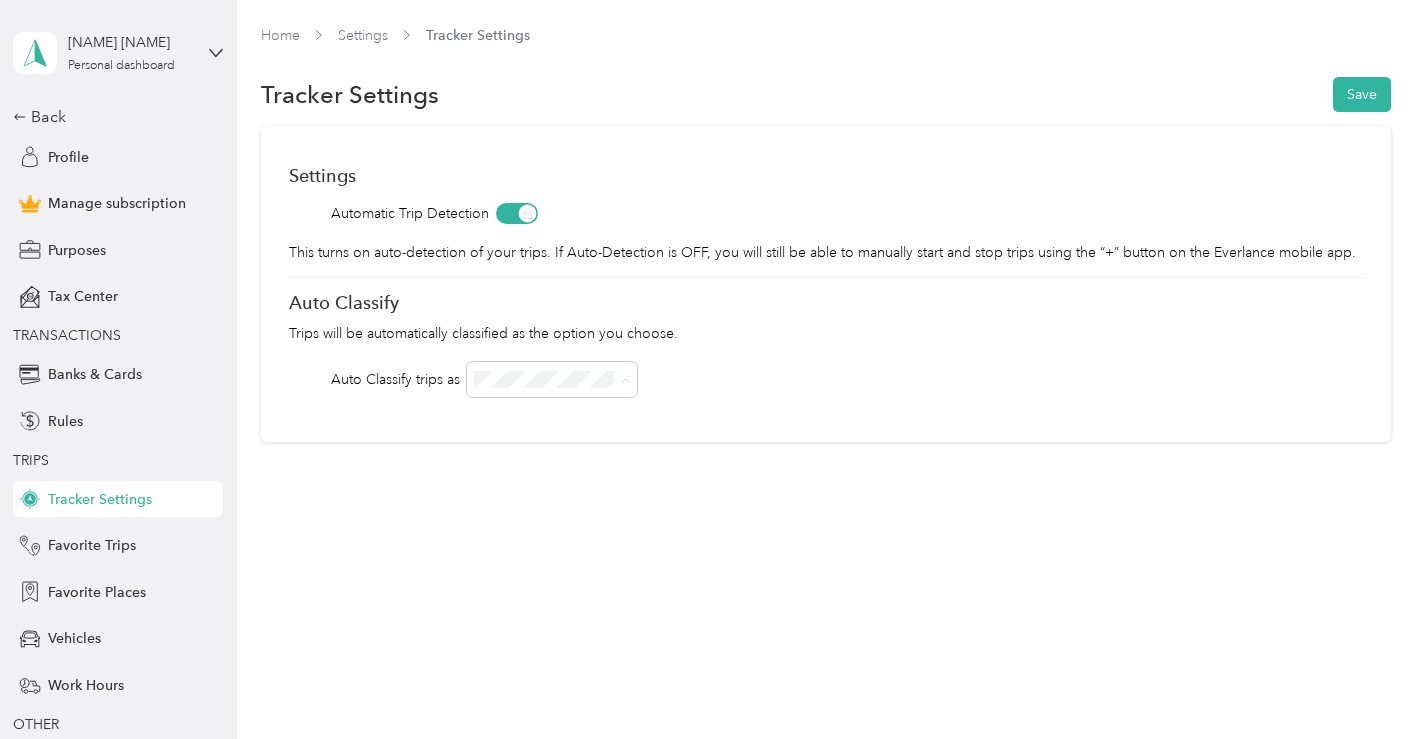 click on "OFF" at bounding box center [496, 661] 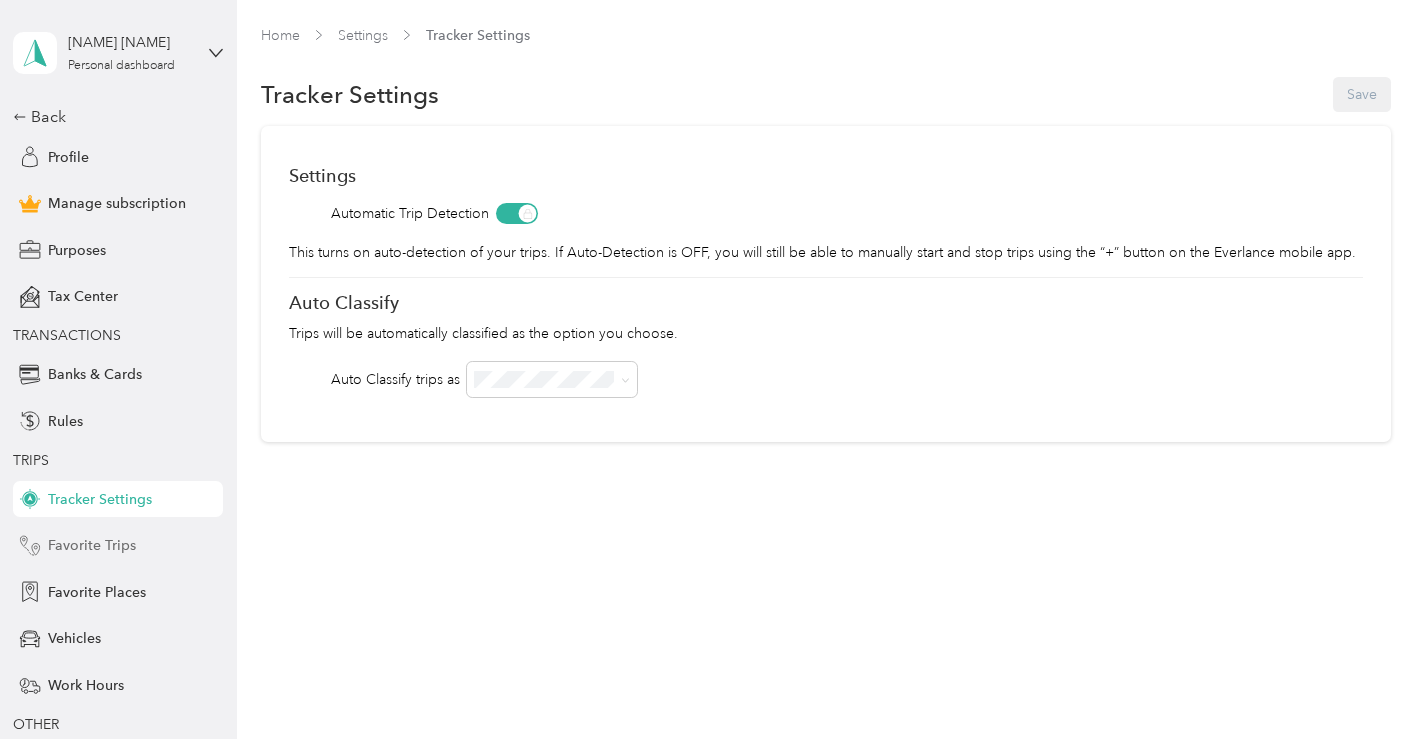 click on "Favorite Trips" at bounding box center [92, 545] 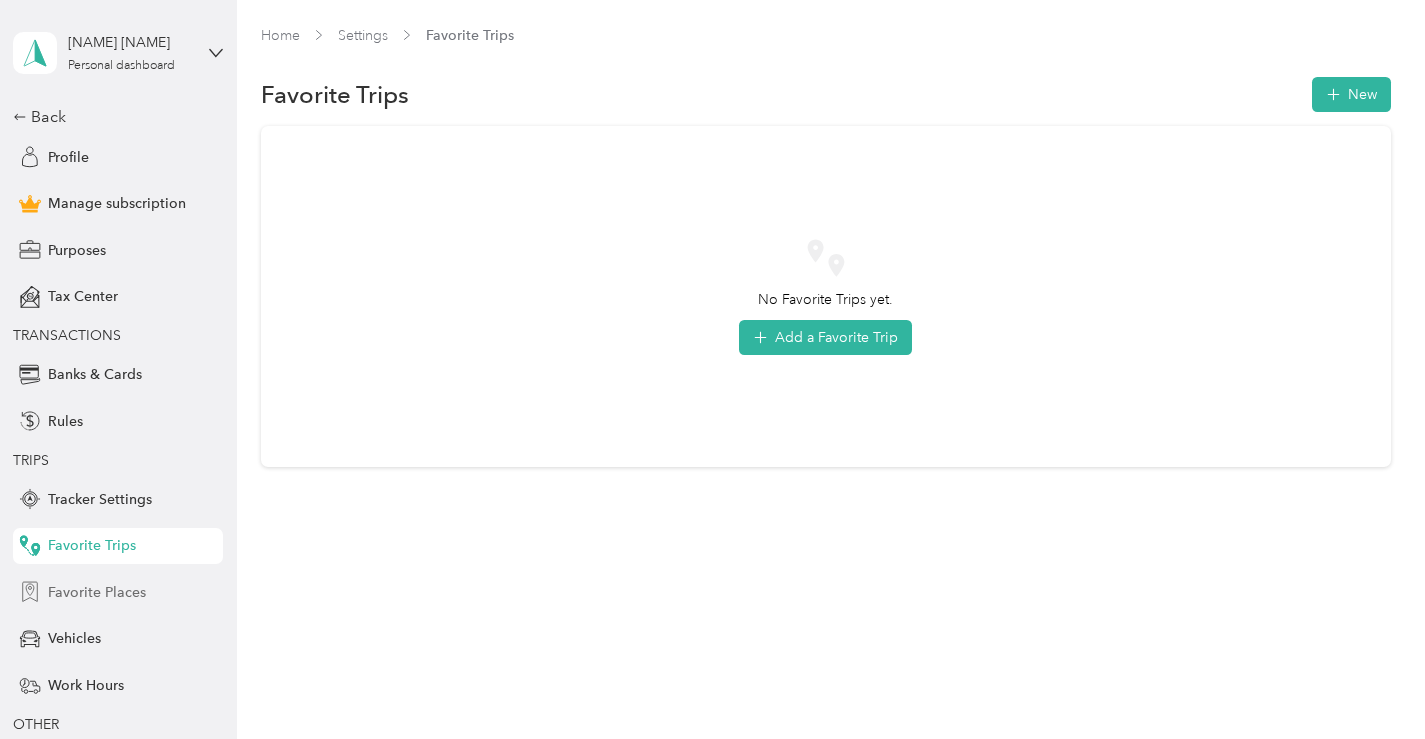 click on "Favorite Places" at bounding box center (97, 592) 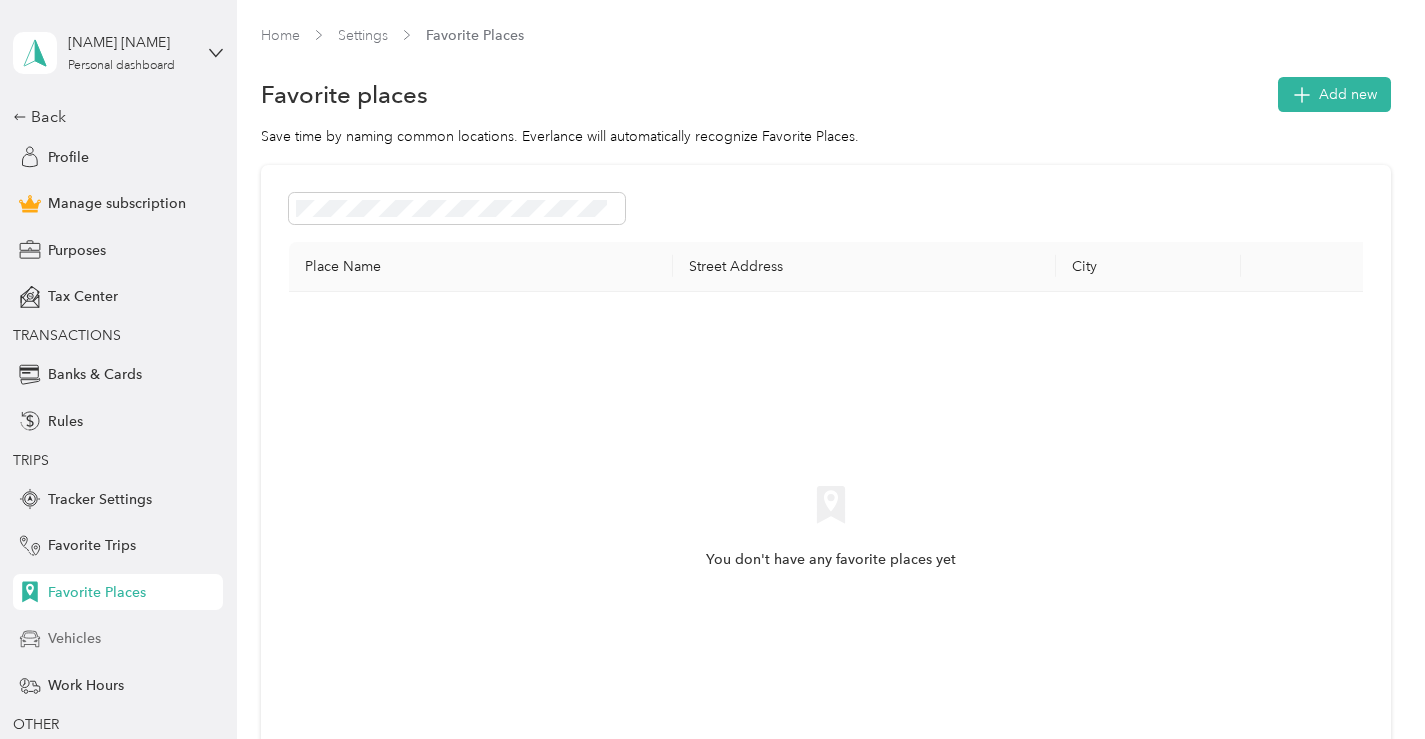 click on "Vehicles" at bounding box center (74, 638) 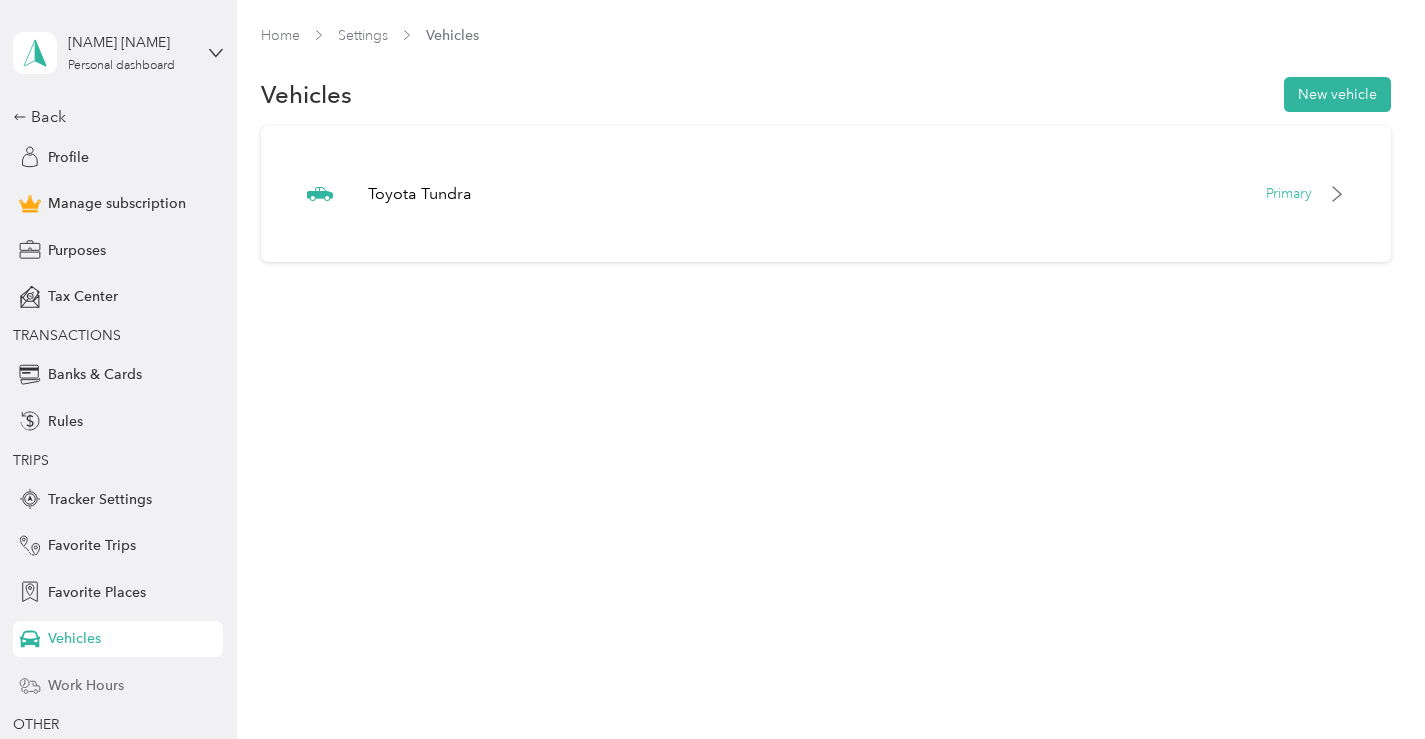 click on "Work Hours" at bounding box center [86, 685] 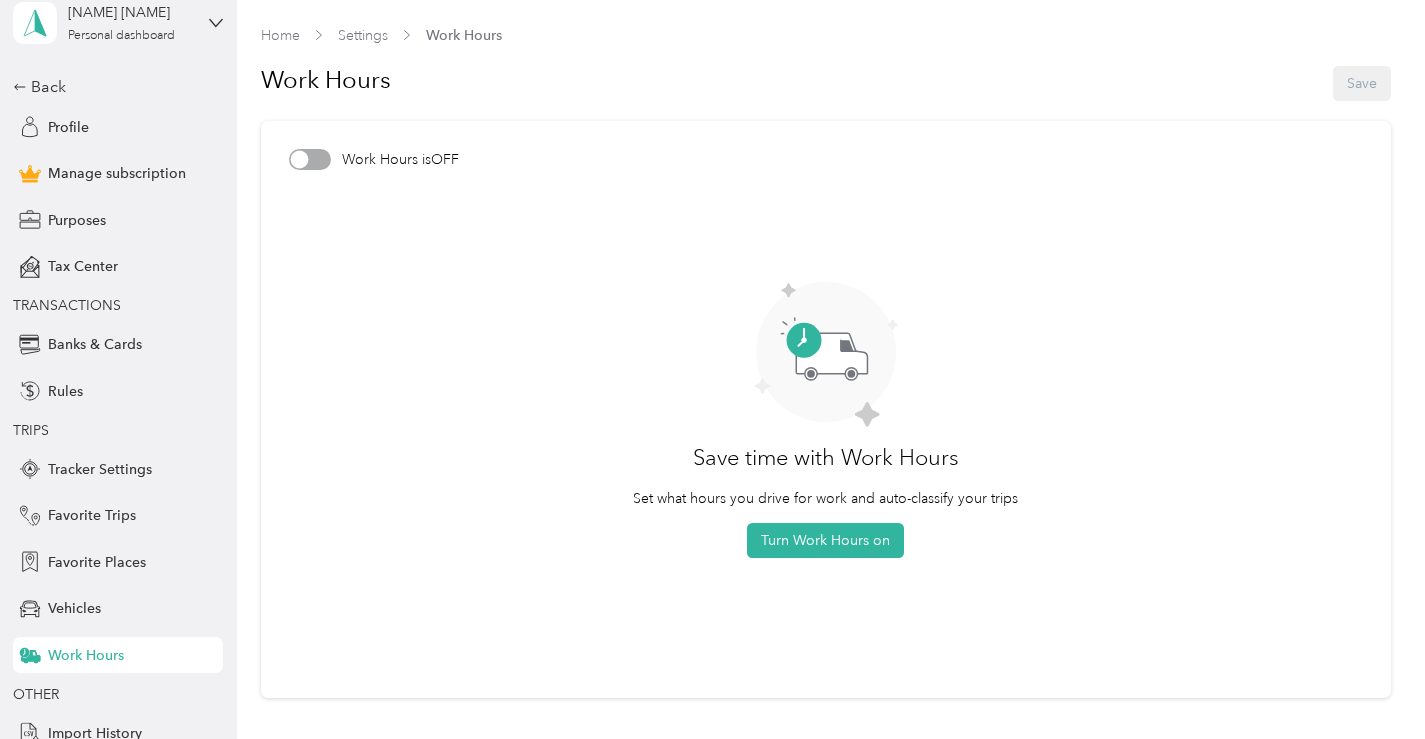 scroll, scrollTop: 0, scrollLeft: 0, axis: both 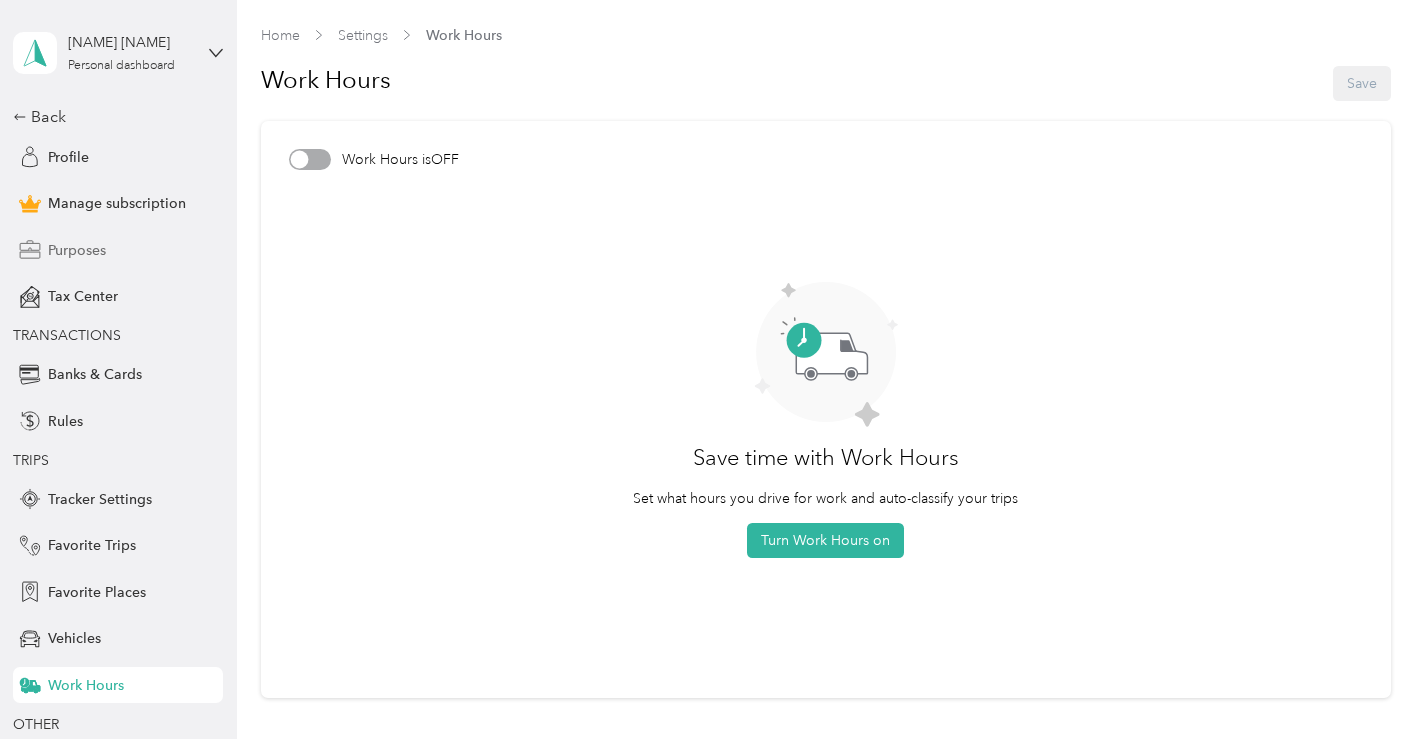 click on "Purposes" at bounding box center [77, 250] 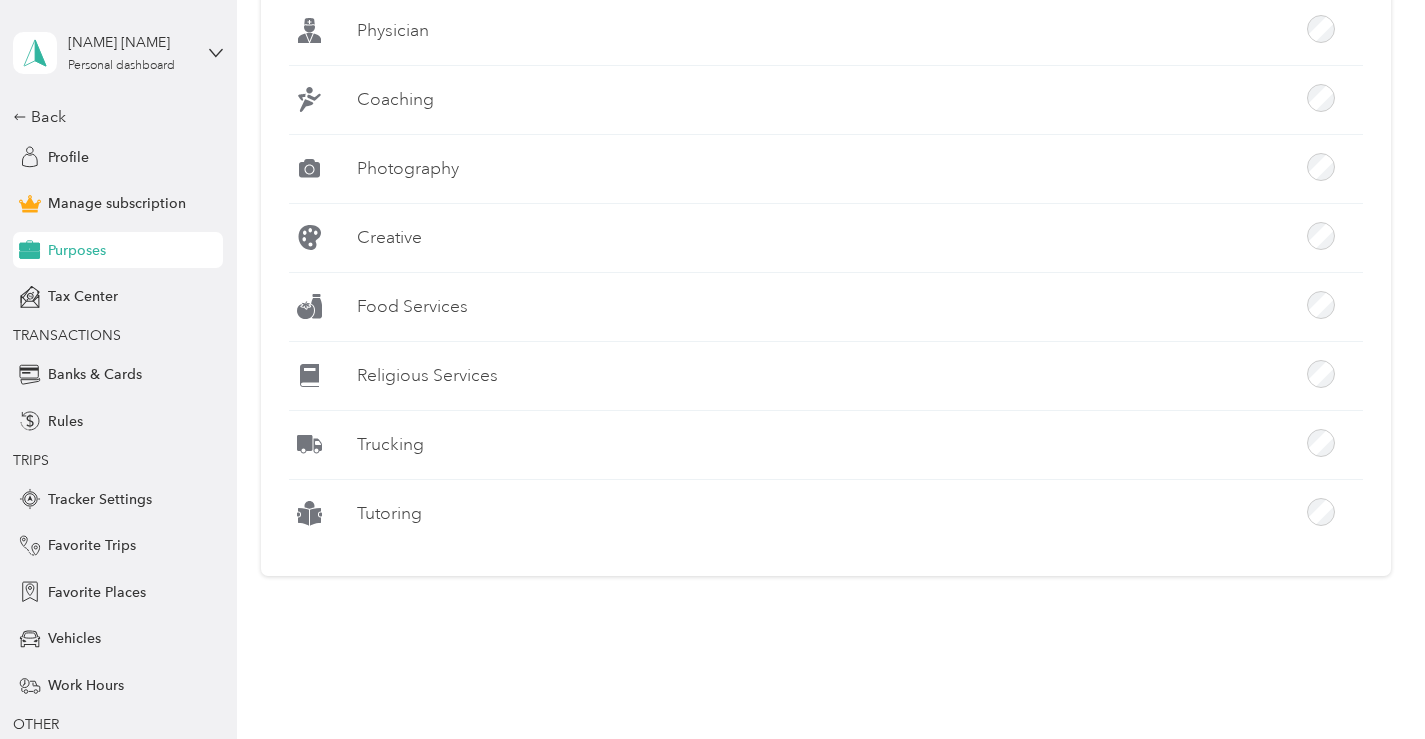 scroll, scrollTop: 1882, scrollLeft: 0, axis: vertical 